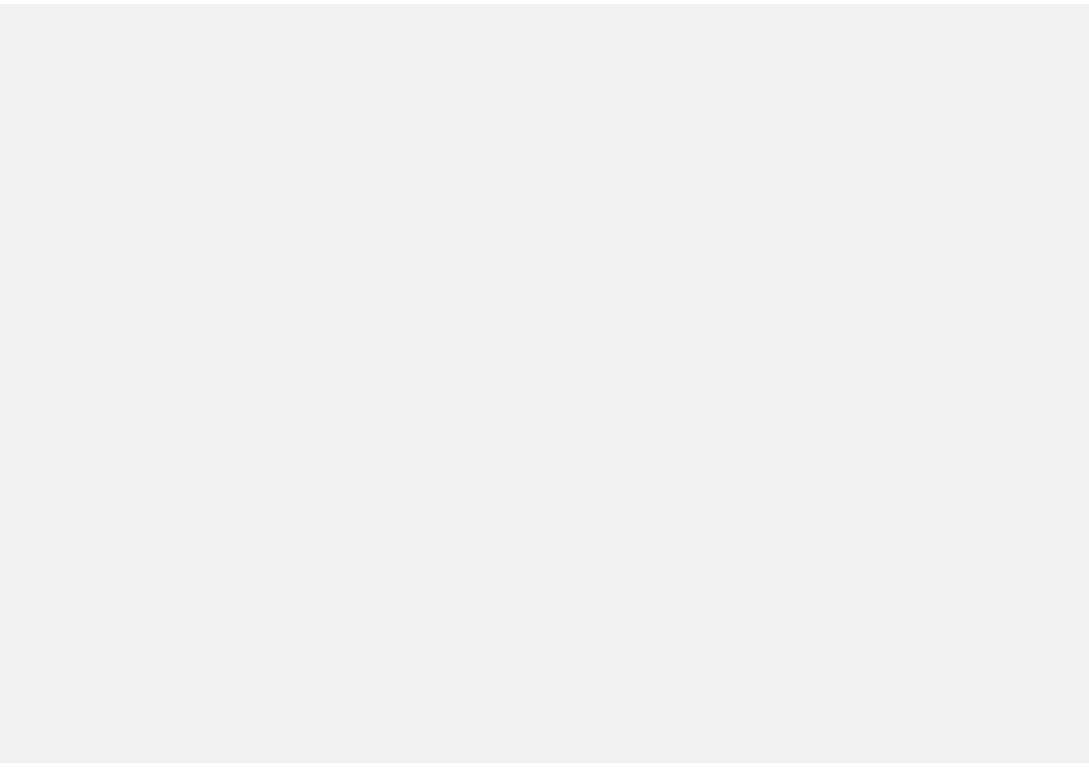 scroll, scrollTop: 0, scrollLeft: 0, axis: both 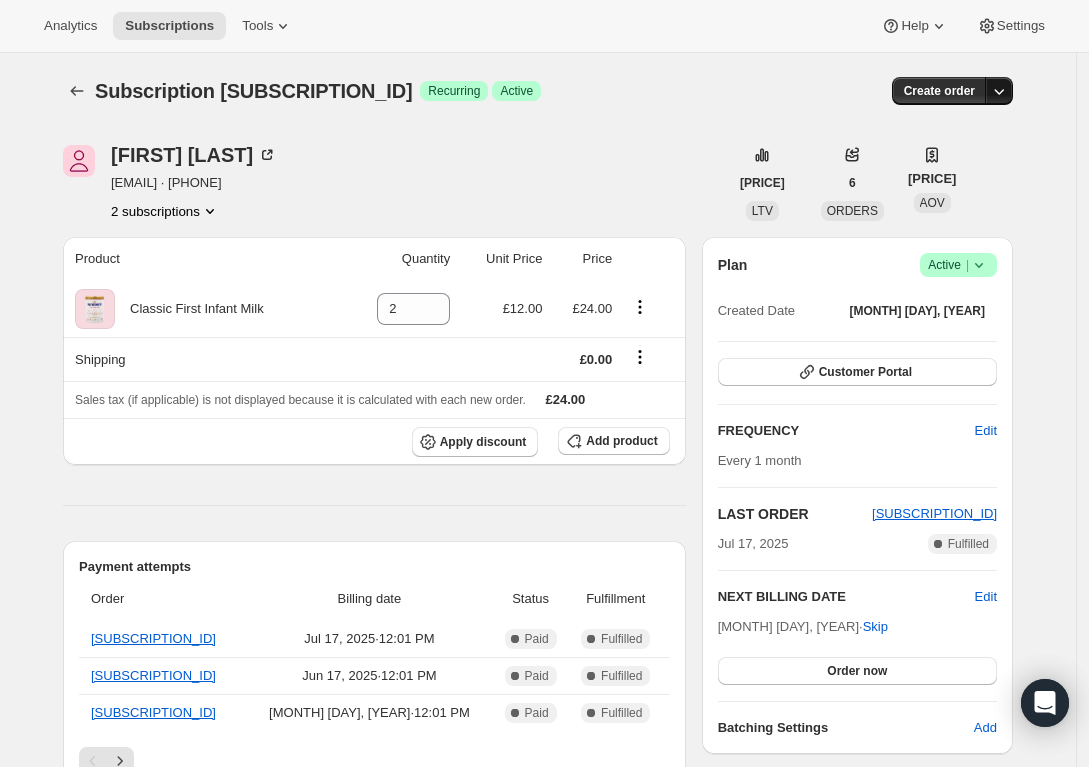 click 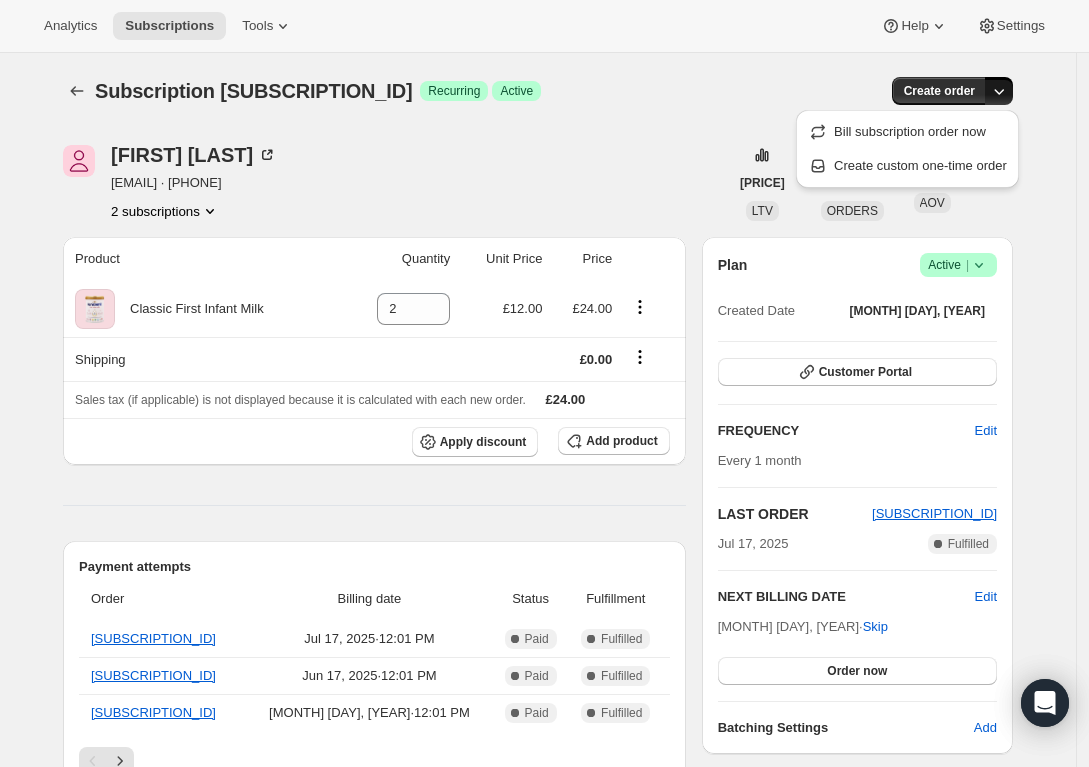click on "Subscription #18248958171. This page is ready Subscription #18248958171 Success Recurring Success Active Create order Tejal   Shah tejal.s.shah@icloud.com · +447961765900 2 subscriptions £223.96 LTV 6 ORDERS £37.33 AOV Product Quantity Unit Price Price Classic First Infant Milk 2 £12.00 £24.00 Shipping £0.00 Sales tax (if applicable) is not displayed because it is calculated with each new order.   £24.00 Apply discount Add product Payment attempts Order Billing date Status Fulfillment #667829 Jul 17, 2025  ·  12:01 PM  Complete Paid  Complete Fulfilled #657571 Jun 17, 2025  ·  12:01 PM  Complete Paid  Complete Fulfilled #647424 May 17, 2025  ·  12:01 PM  Complete Paid  Complete Fulfilled Timeline Jul 17, 2025 Order processed successfully.  View order 12:01 PM Jul 12, 2025 Subscription reminder email sent via Awtomic email, Klaviyo. 12:05 PM Jun 17, 2025 Order processed successfully.  View order 12:01 PM Jun 12, 2025 Subscription reminder email sent via Awtomic email, Klaviyo. 12:01 PM May 17, 2025" at bounding box center (538, 823) 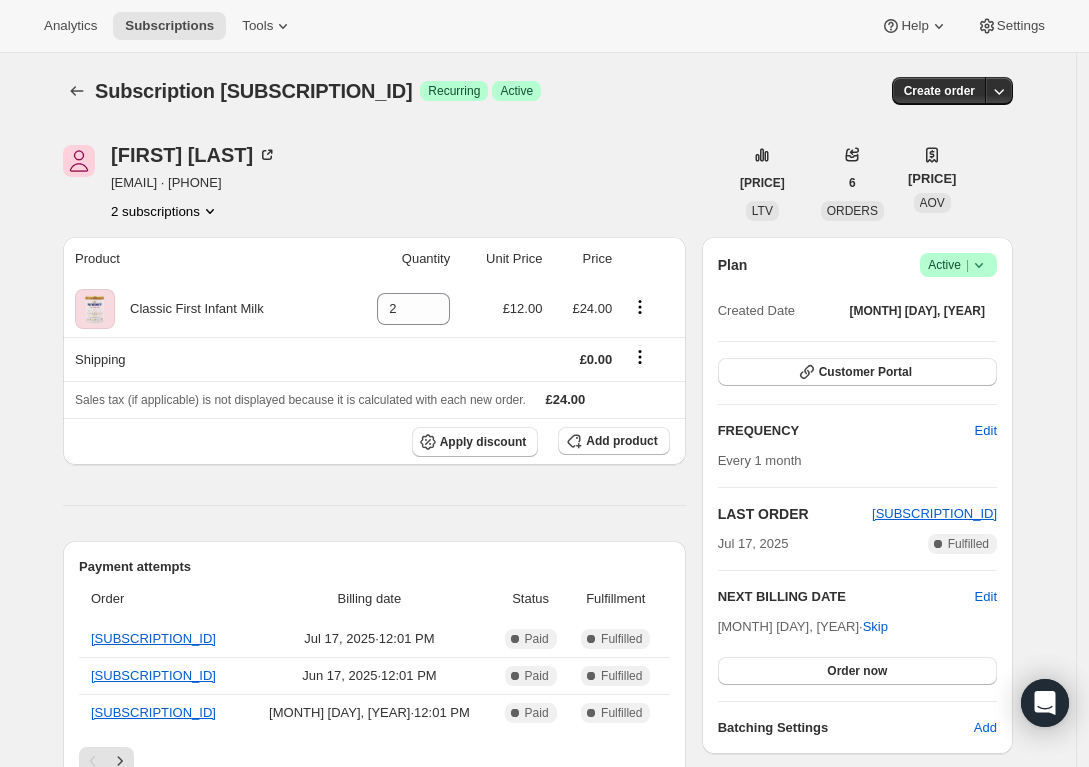 click on "Subscription #18248958171. This page is ready Subscription #18248958171 Success Recurring Success Active Create order Tejal   Shah tejal.s.shah@icloud.com · +447961765900 2 subscriptions £223.96 LTV 6 ORDERS £37.33 AOV Product Quantity Unit Price Price Classic First Infant Milk 2 £12.00 £24.00 Shipping £0.00 Sales tax (if applicable) is not displayed because it is calculated with each new order.   £24.00 Apply discount Add product Payment attempts Order Billing date Status Fulfillment #667829 Jul 17, 2025  ·  12:01 PM  Complete Paid  Complete Fulfilled #657571 Jun 17, 2025  ·  12:01 PM  Complete Paid  Complete Fulfilled #647424 May 17, 2025  ·  12:01 PM  Complete Paid  Complete Fulfilled Timeline Jul 17, 2025 Order processed successfully.  View order 12:01 PM Jul 12, 2025 Subscription reminder email sent via Awtomic email, Klaviyo. 12:05 PM Jun 17, 2025 Order processed successfully.  View order 12:01 PM Jun 12, 2025 Subscription reminder email sent via Awtomic email, Klaviyo. 12:01 PM May 17, 2025" at bounding box center [538, 823] 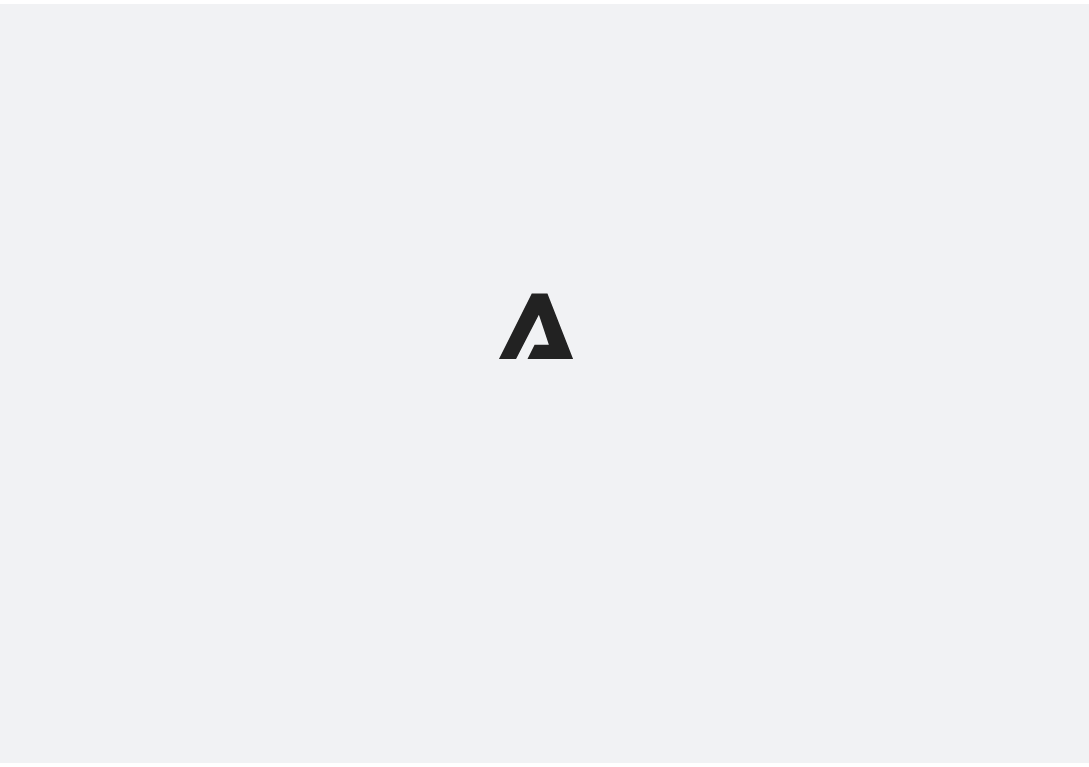 scroll, scrollTop: 0, scrollLeft: 0, axis: both 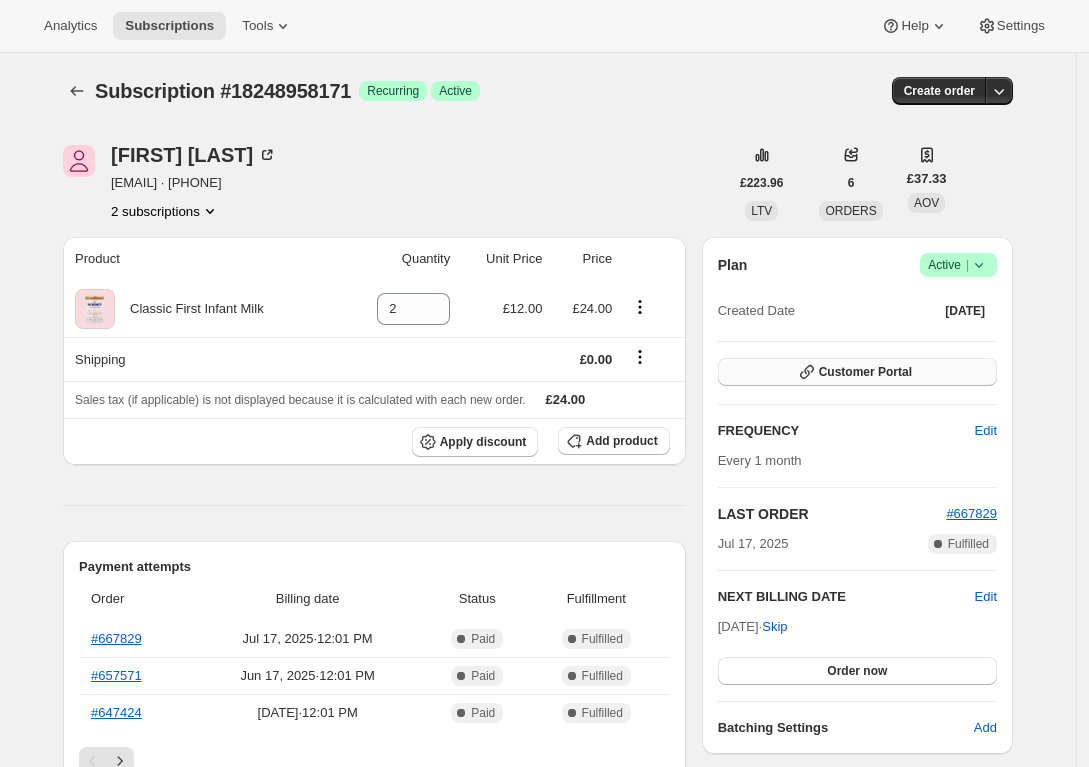 click on "Customer Portal" at bounding box center [865, 372] 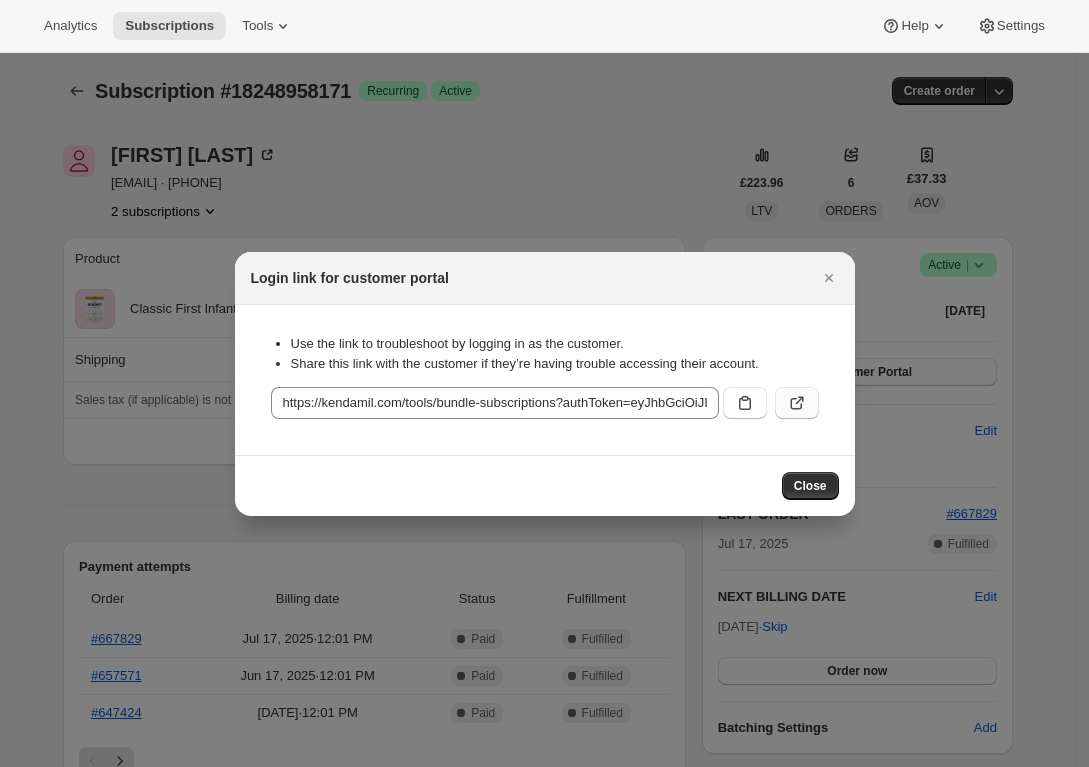 click 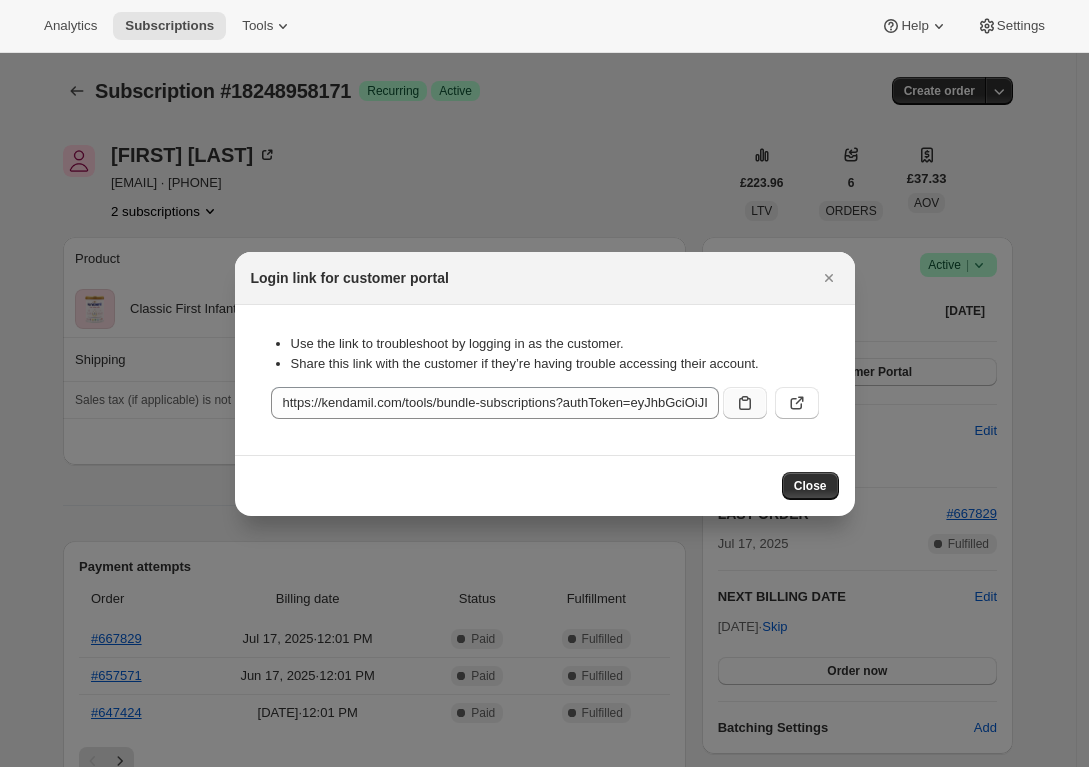 click at bounding box center [745, 403] 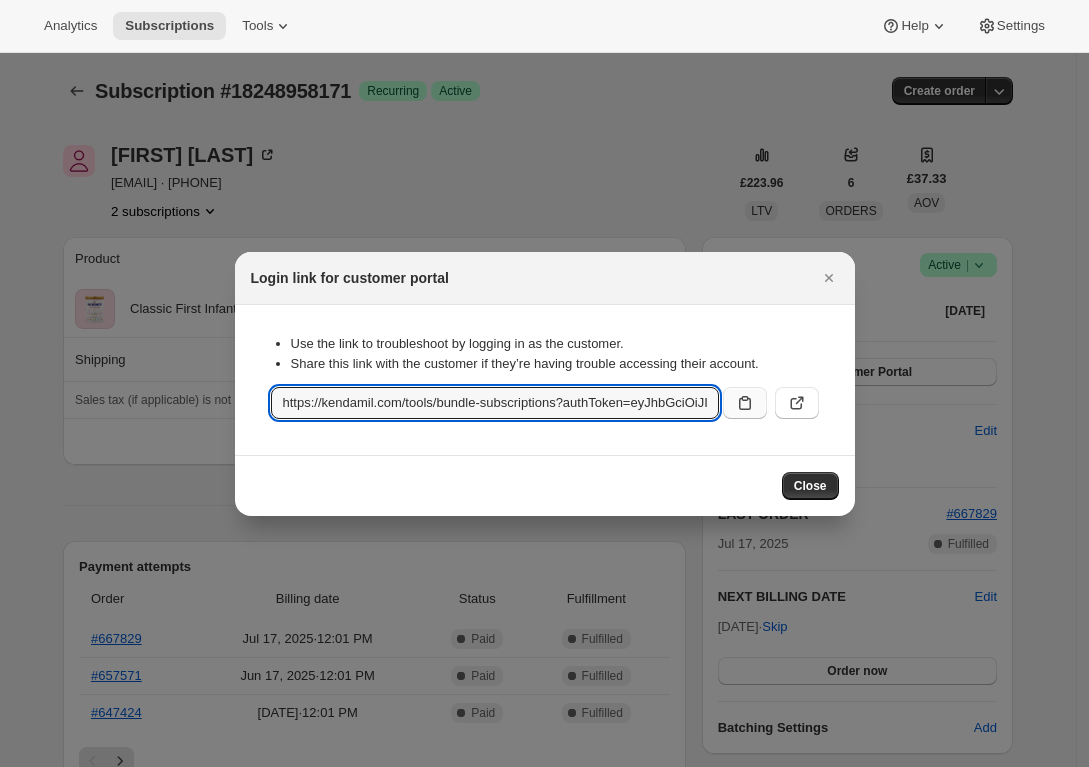 click 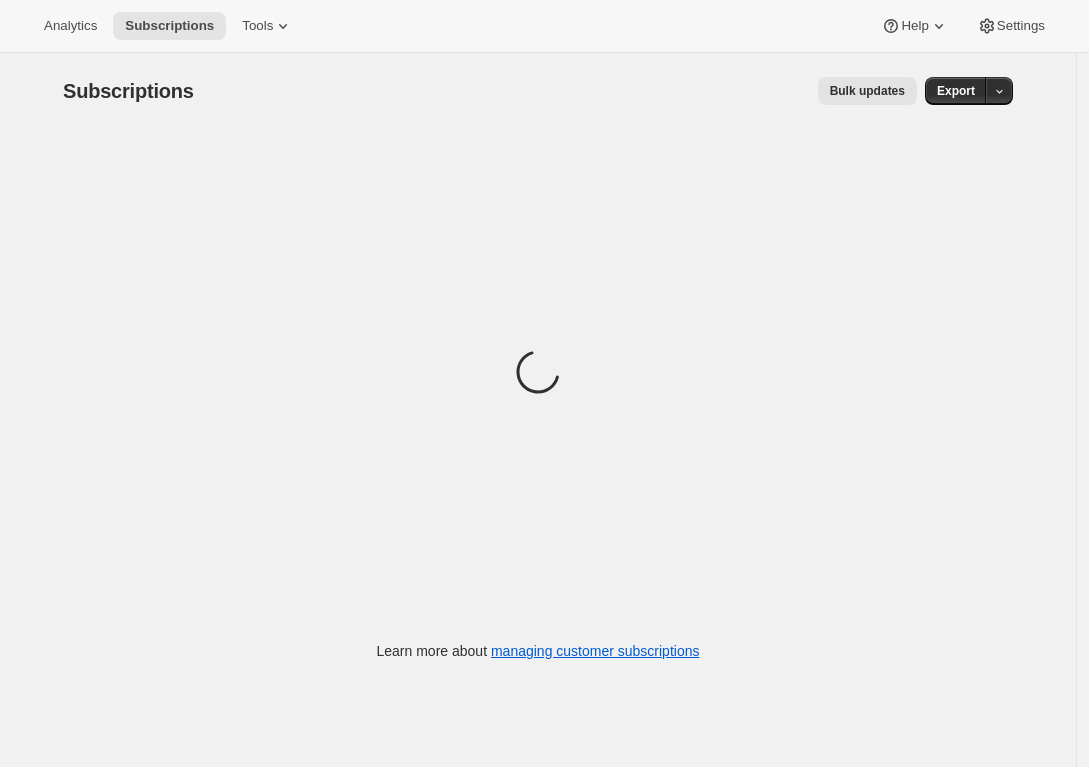 scroll, scrollTop: 0, scrollLeft: 0, axis: both 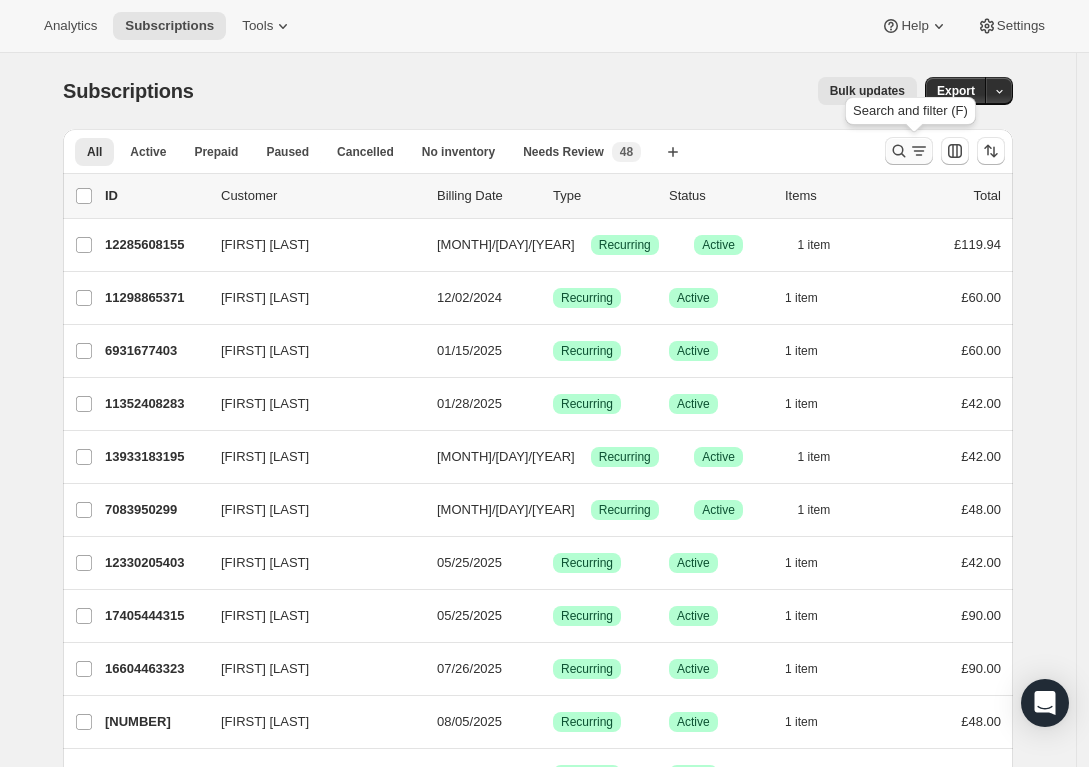 click 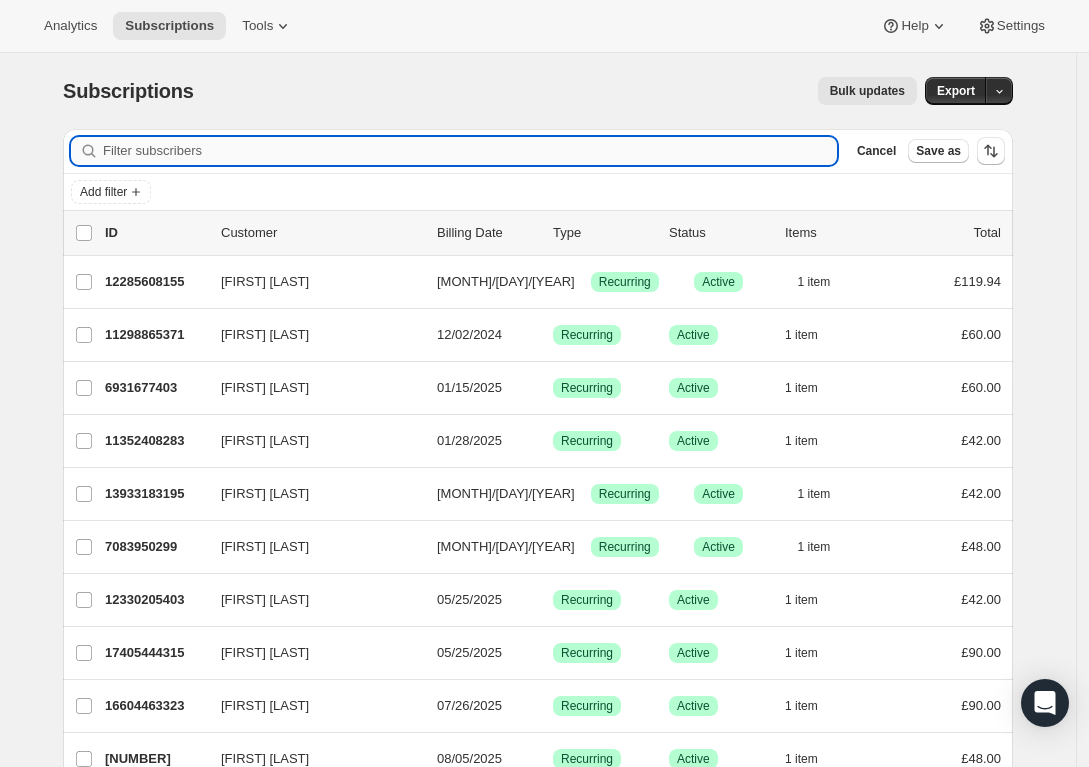 click on "Filter subscribers" at bounding box center (470, 151) 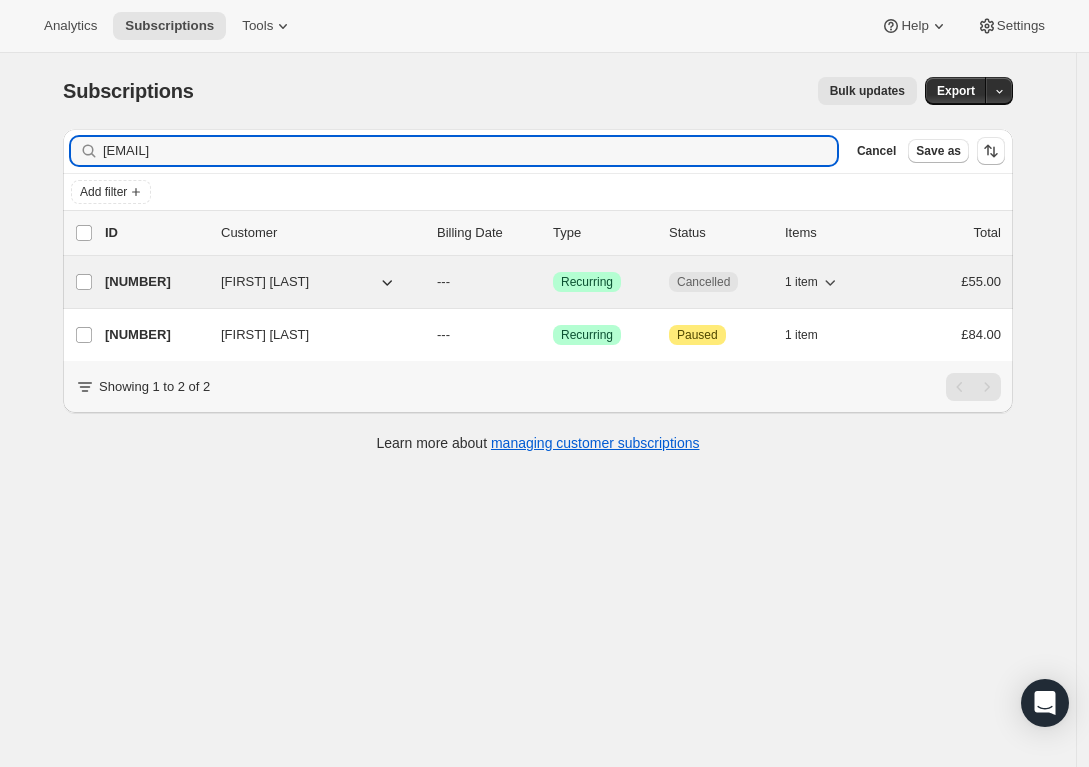 type on "[EMAIL]" 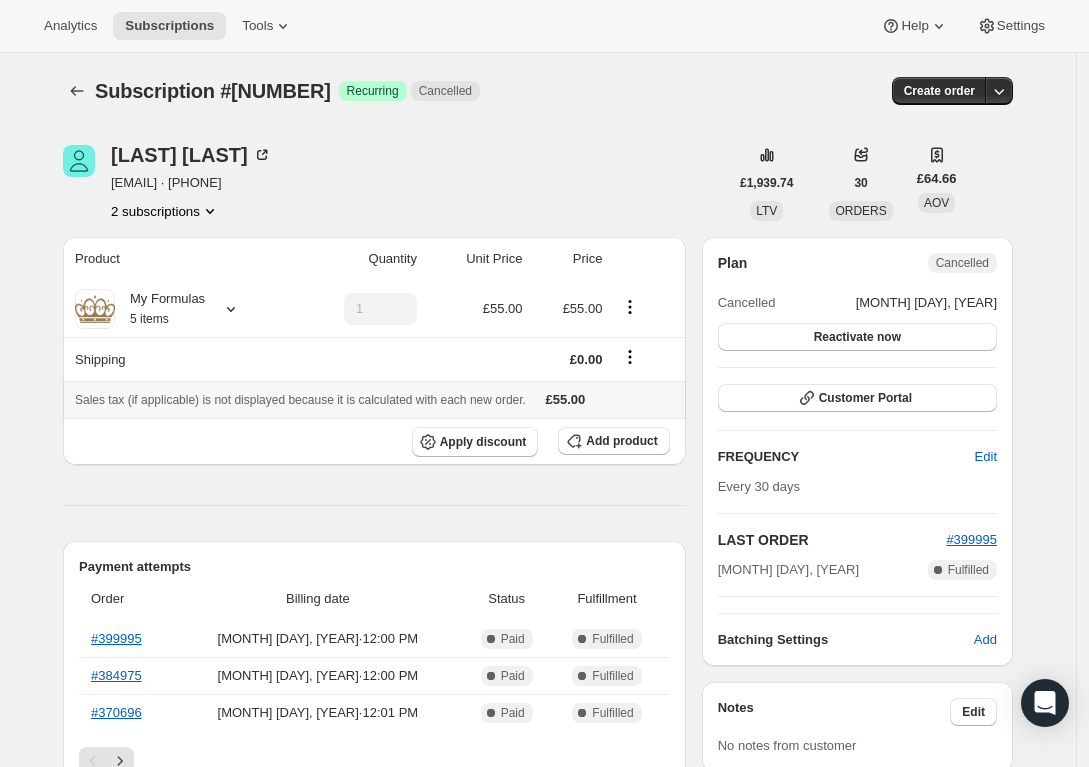 scroll, scrollTop: 555, scrollLeft: 0, axis: vertical 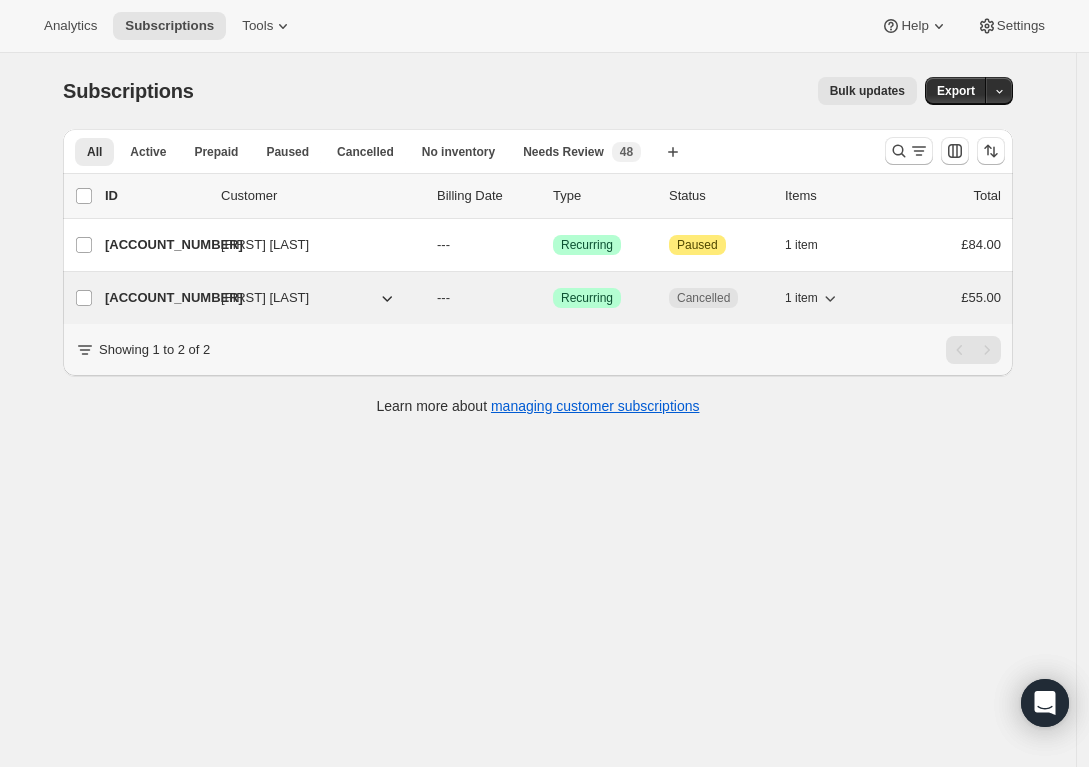 click on "Cancelled" at bounding box center [703, 298] 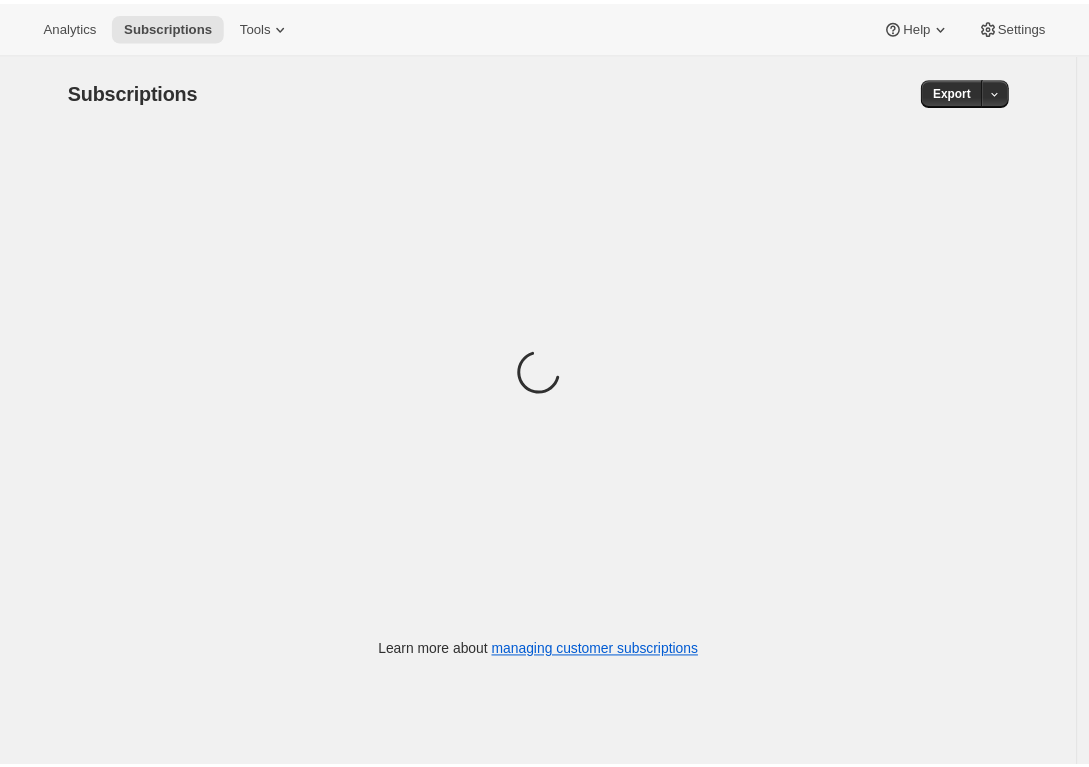 scroll, scrollTop: 0, scrollLeft: 0, axis: both 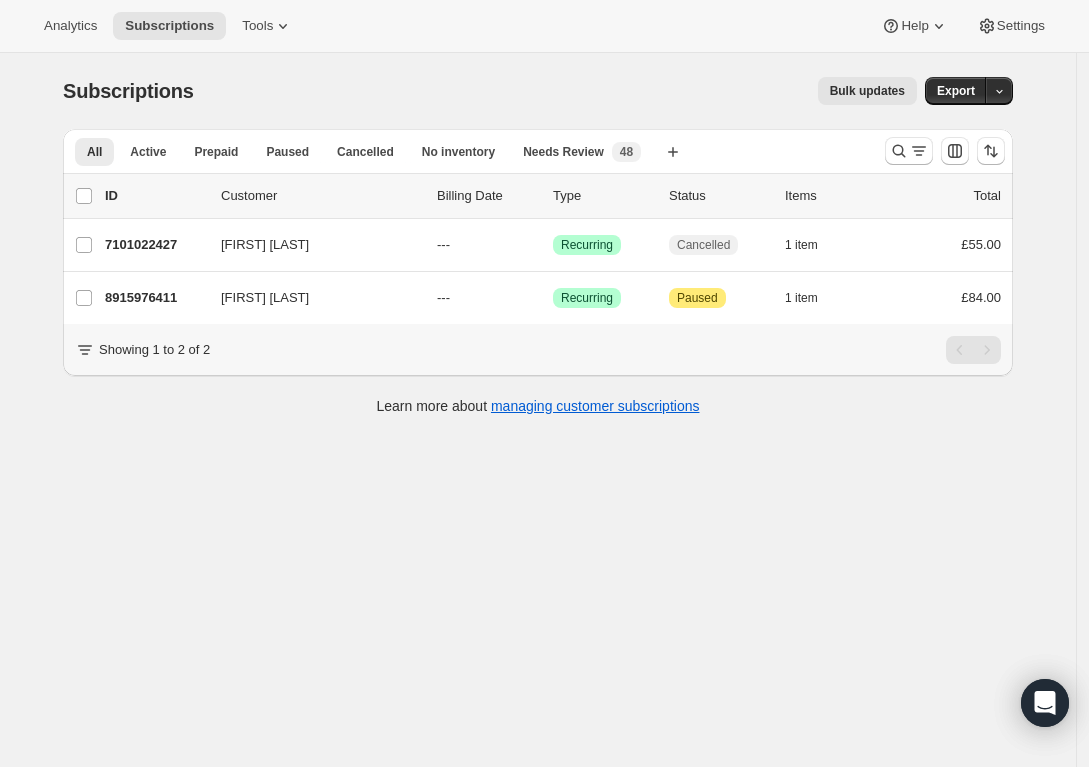 drag, startPoint x: 531, startPoint y: 536, endPoint x: 532, endPoint y: 526, distance: 10.049875 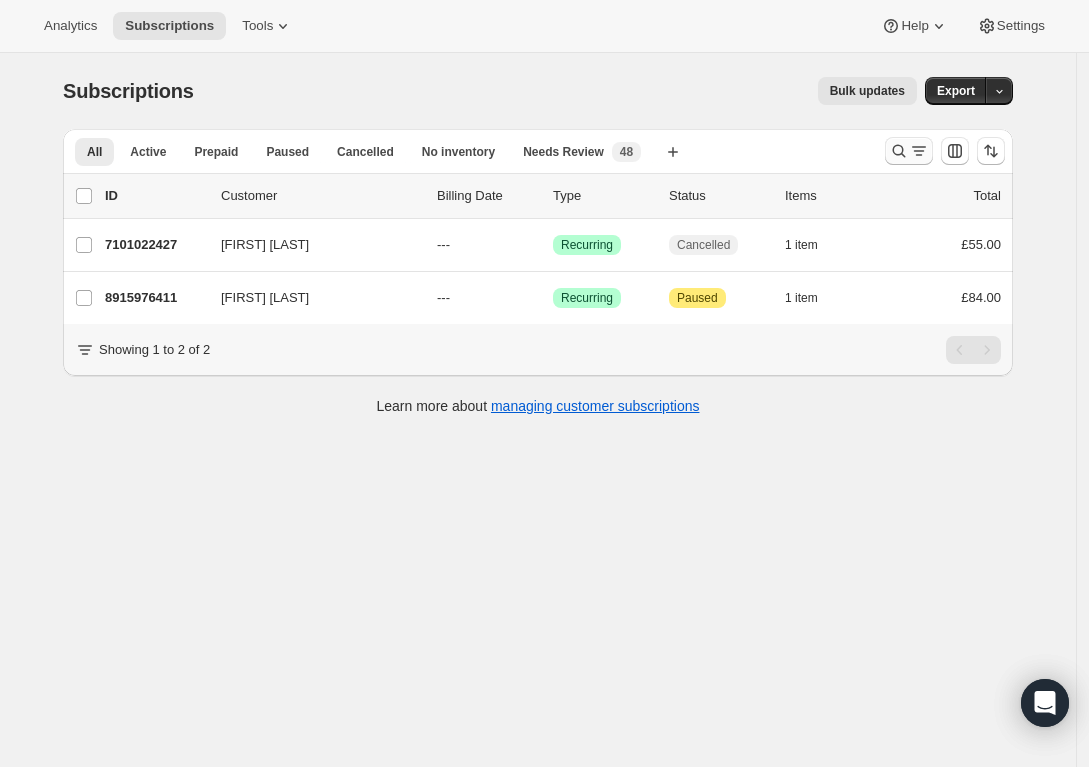 click 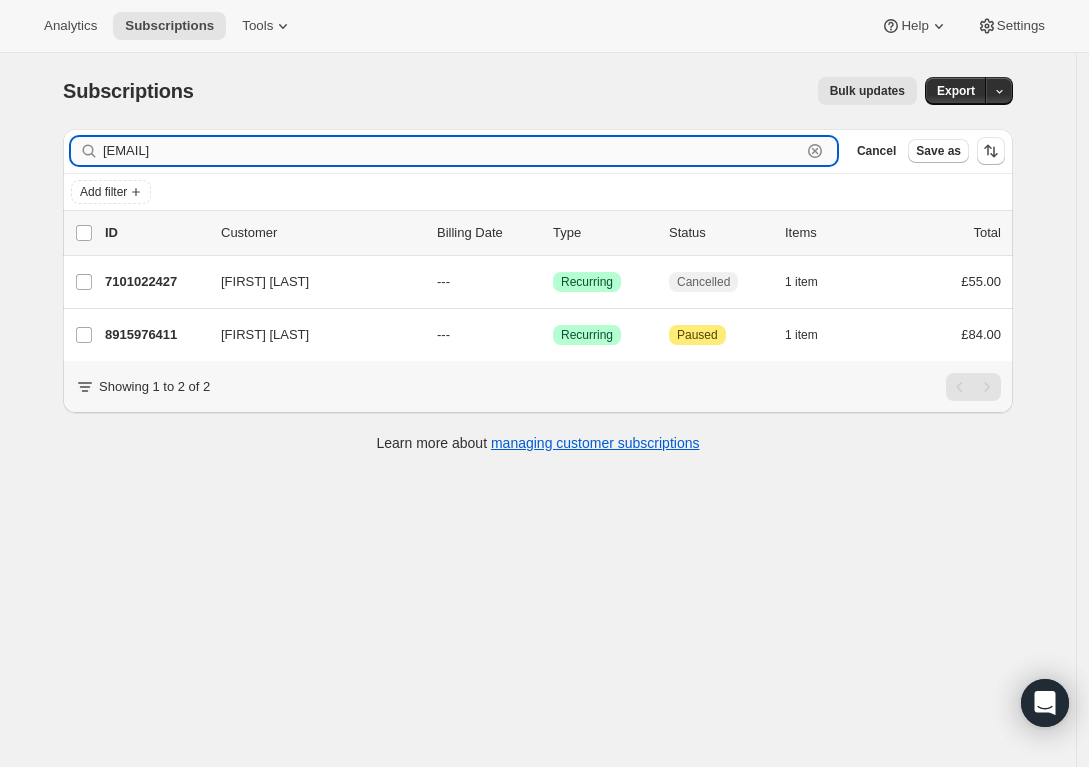 click on "[EMAIL]" at bounding box center [452, 151] 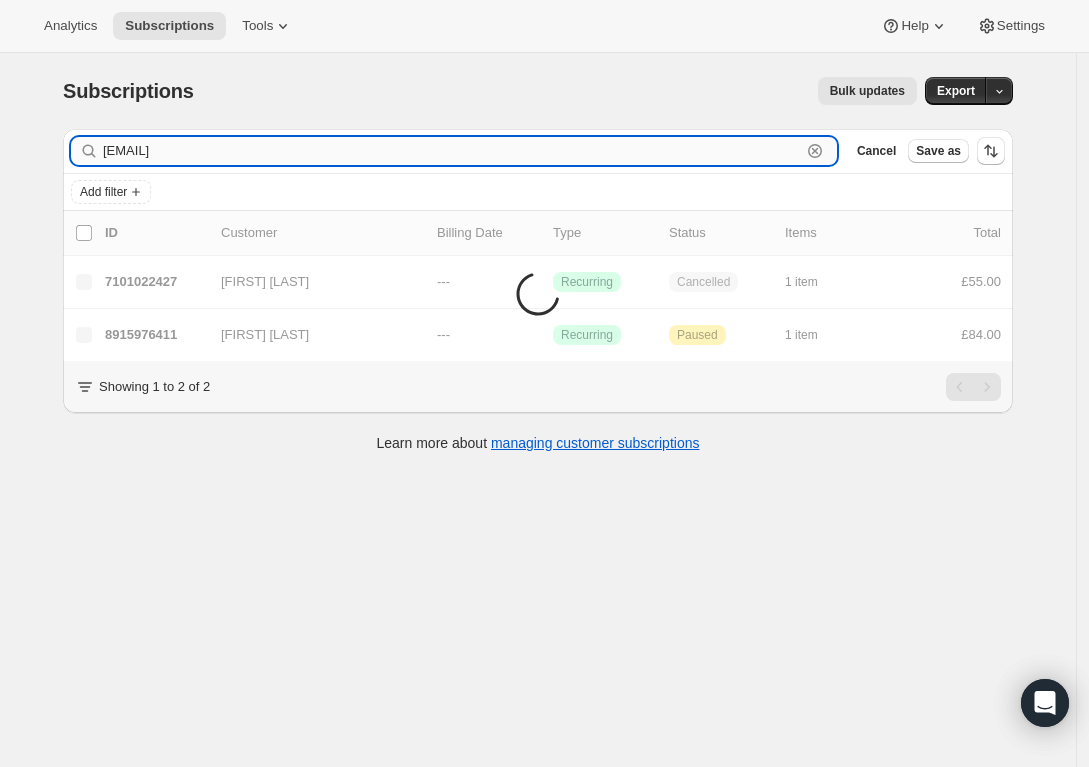 click on "madz.aziz@gmail.commadz.aziz@gmail.com" at bounding box center (452, 151) 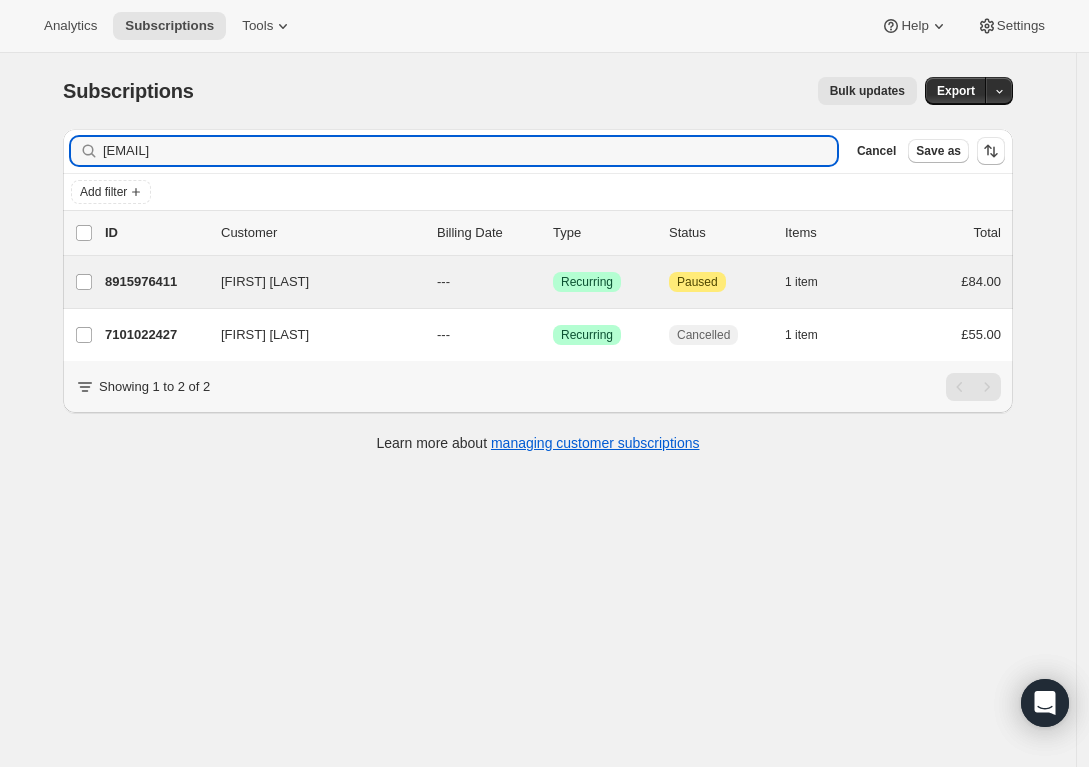 click on "Madiah Aziz 8915976411 Madiah Aziz --- Success Recurring Attention Paused 1   item £84.00" at bounding box center [538, 282] 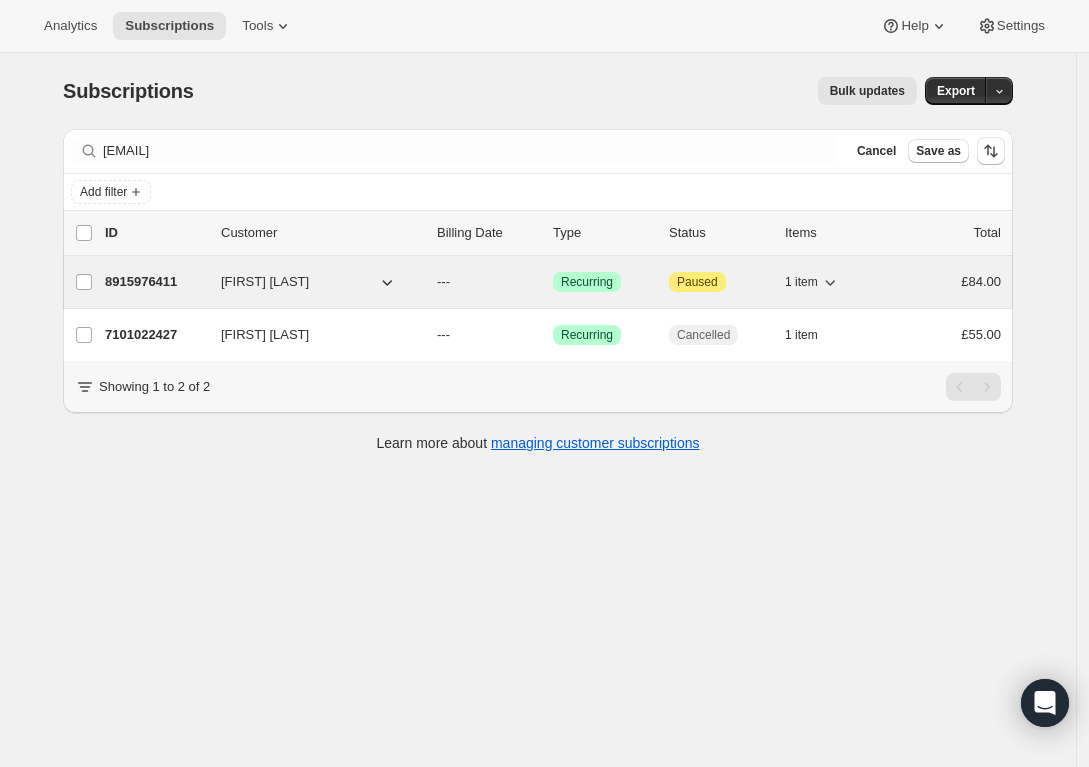 click on "Recurring" at bounding box center (587, 282) 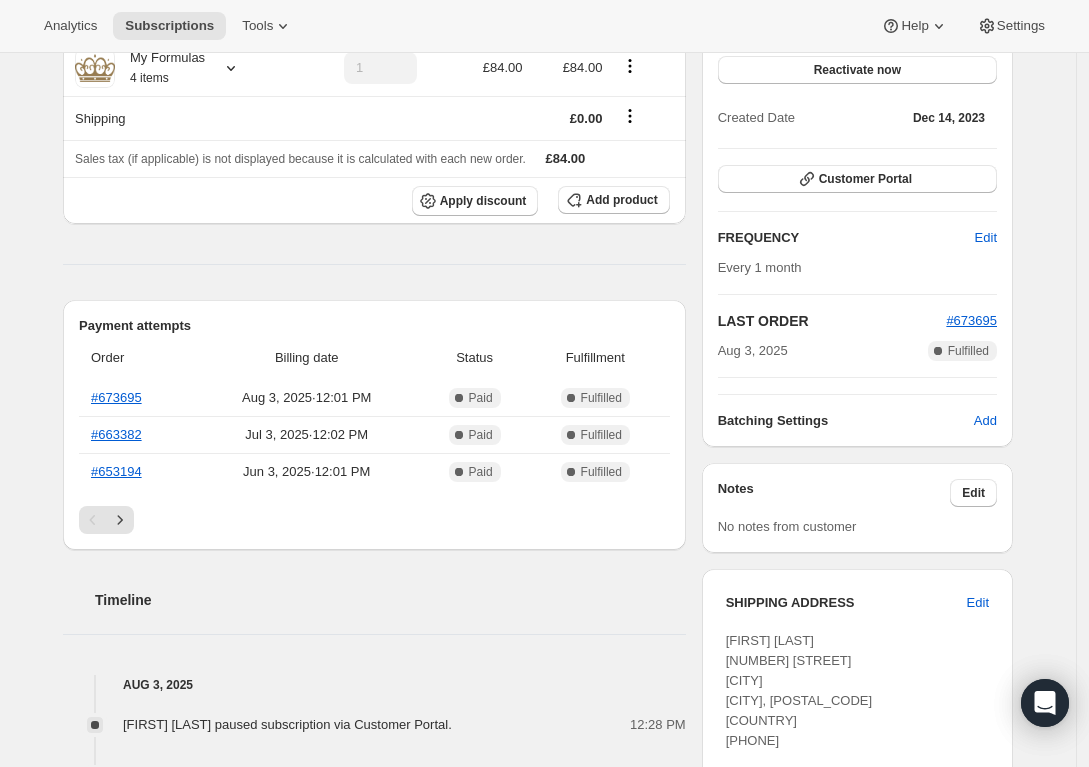 scroll, scrollTop: 184, scrollLeft: 0, axis: vertical 